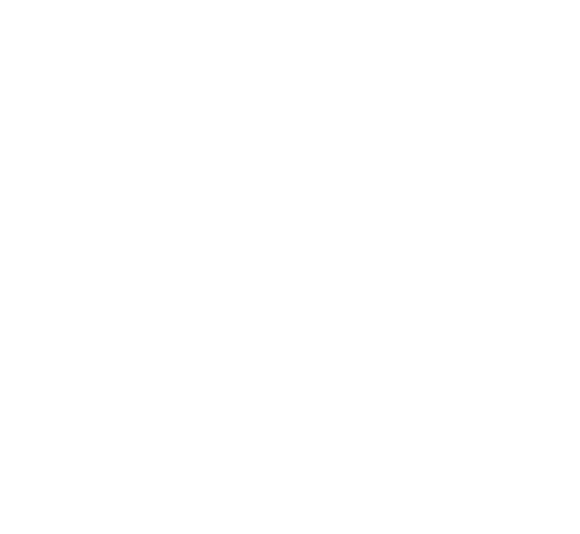 scroll, scrollTop: 0, scrollLeft: 0, axis: both 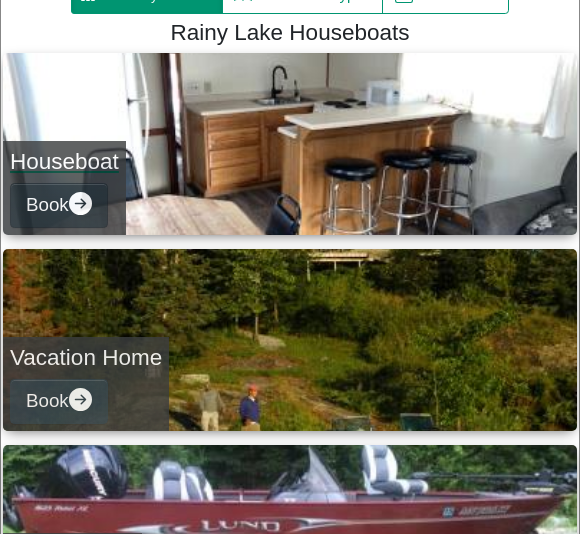 click 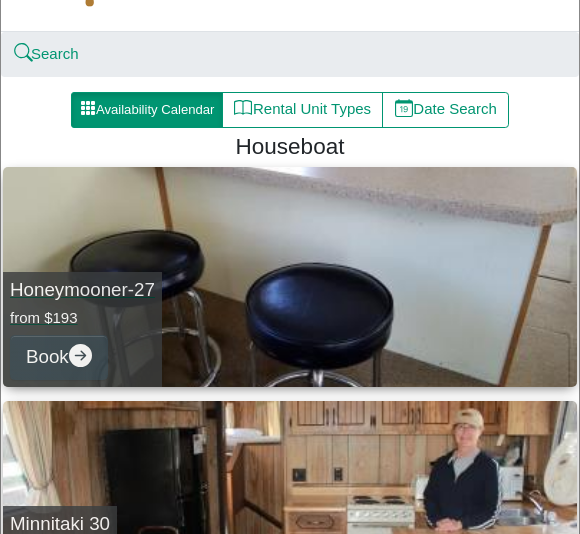 scroll, scrollTop: 147, scrollLeft: 0, axis: vertical 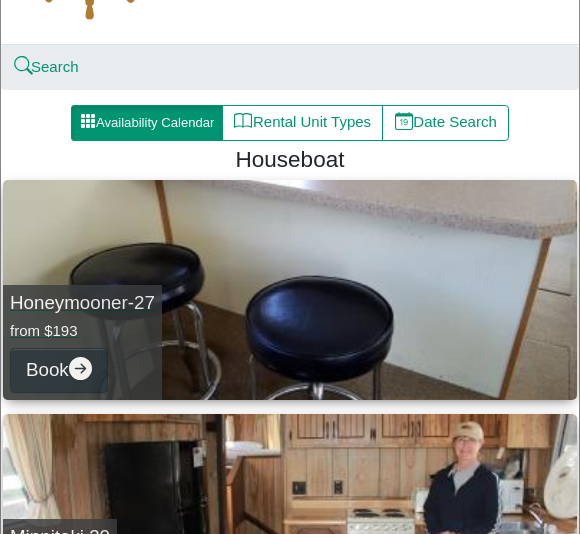 click on "Book" at bounding box center [59, 370] 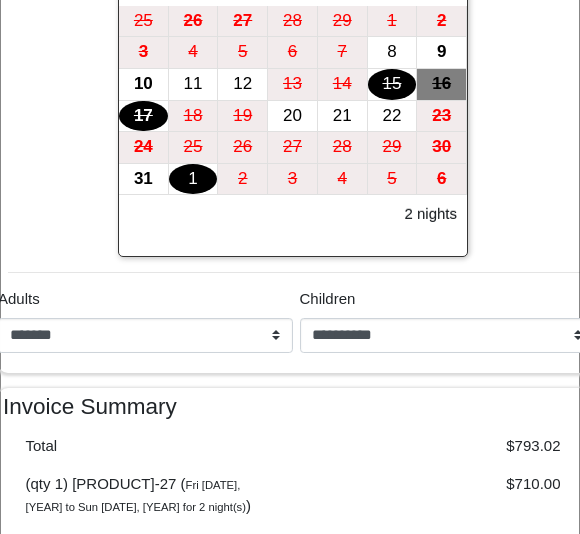 scroll, scrollTop: 867, scrollLeft: 0, axis: vertical 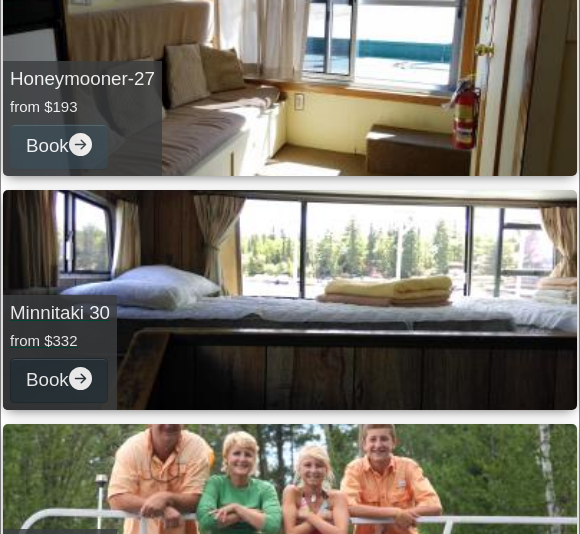 click 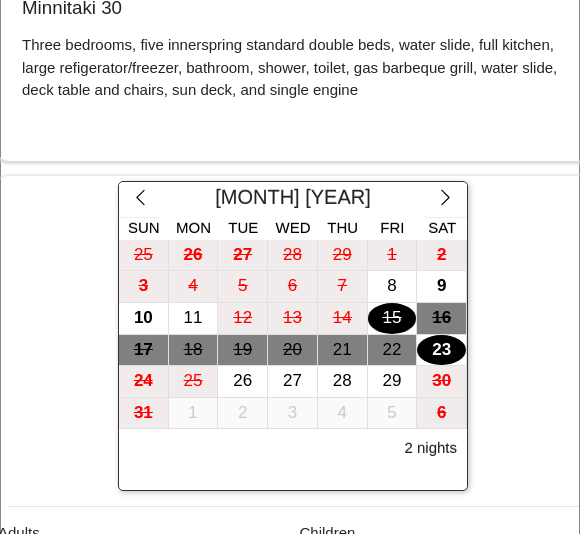 scroll, scrollTop: 720, scrollLeft: 0, axis: vertical 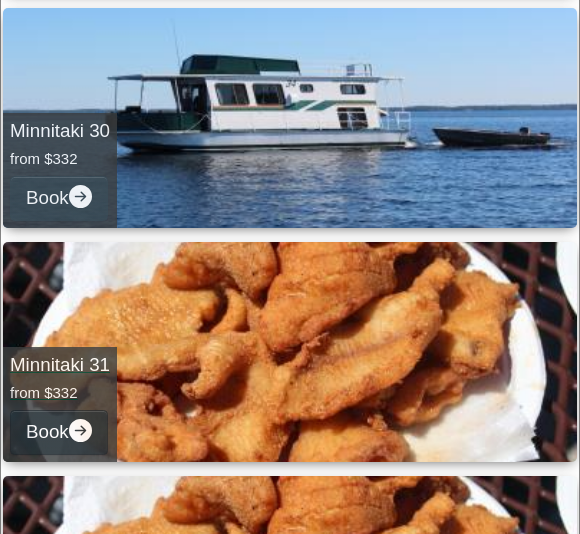 click 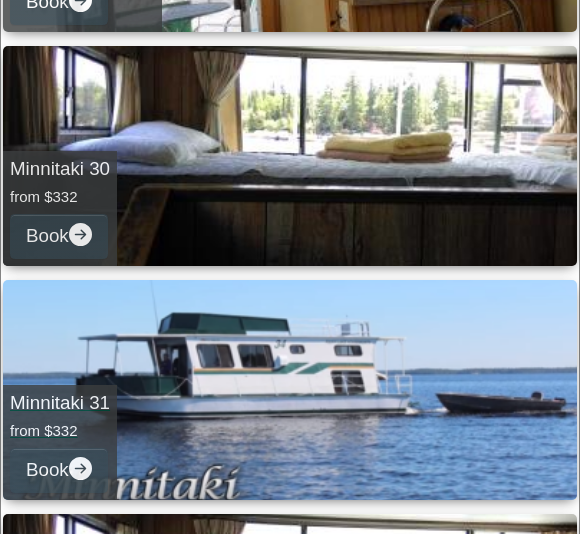 scroll, scrollTop: 516, scrollLeft: 0, axis: vertical 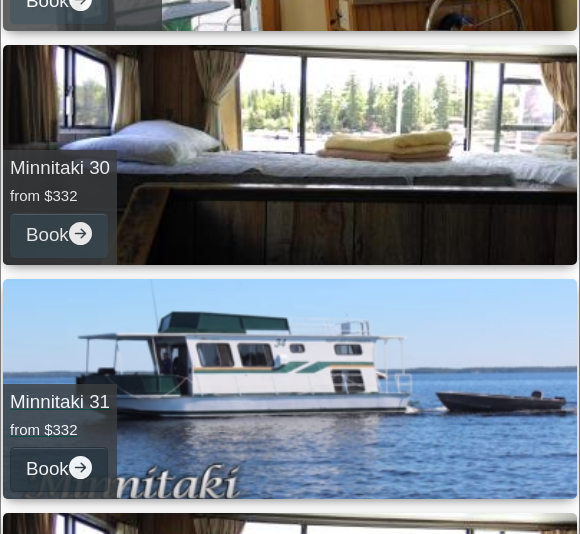 click 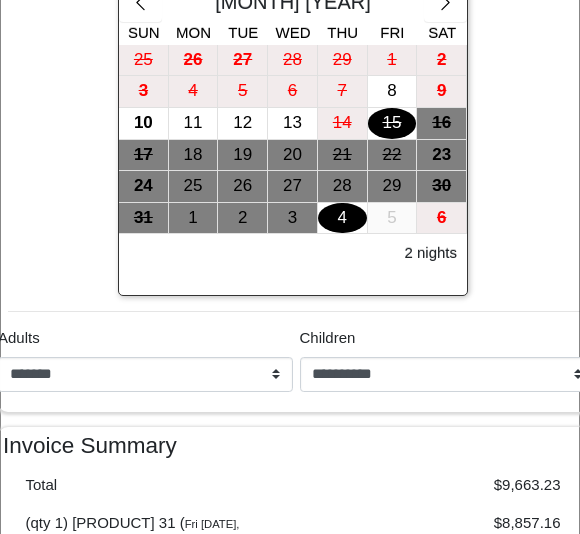 scroll, scrollTop: 807, scrollLeft: 0, axis: vertical 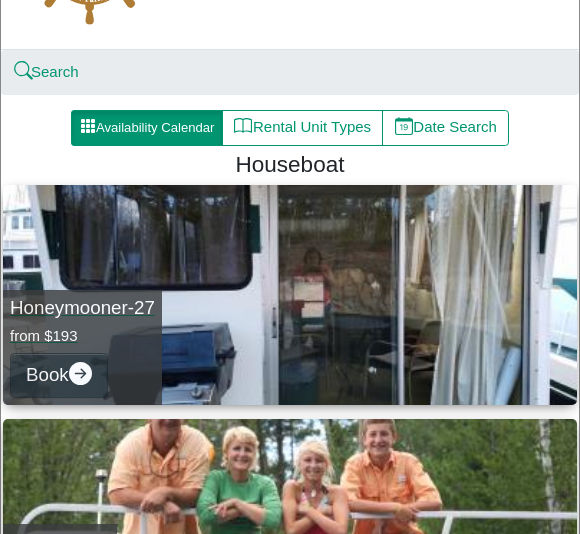 click 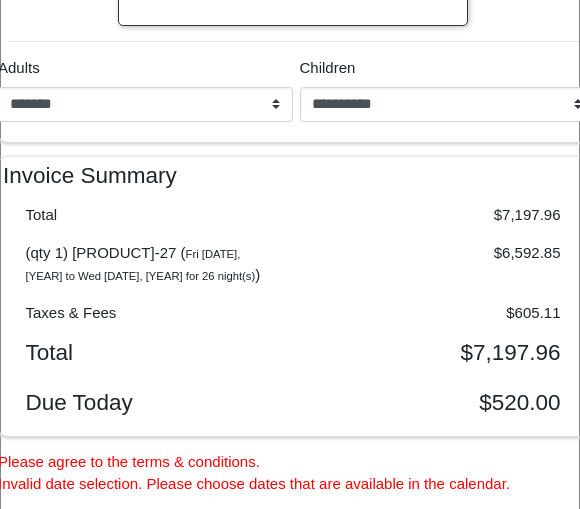 scroll, scrollTop: 1055, scrollLeft: 0, axis: vertical 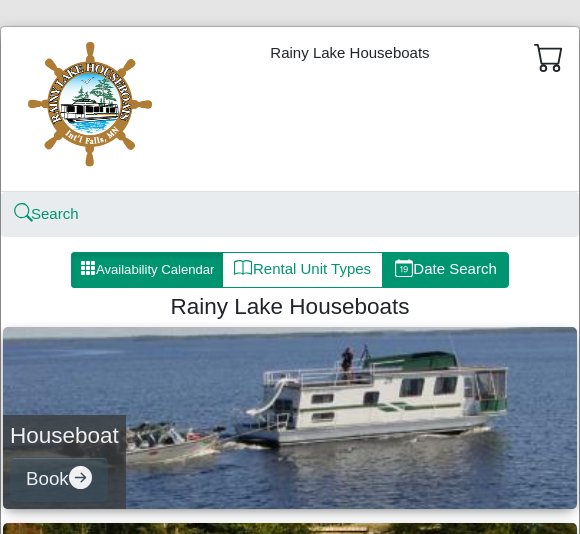 click on "Date Search" at bounding box center [445, 270] 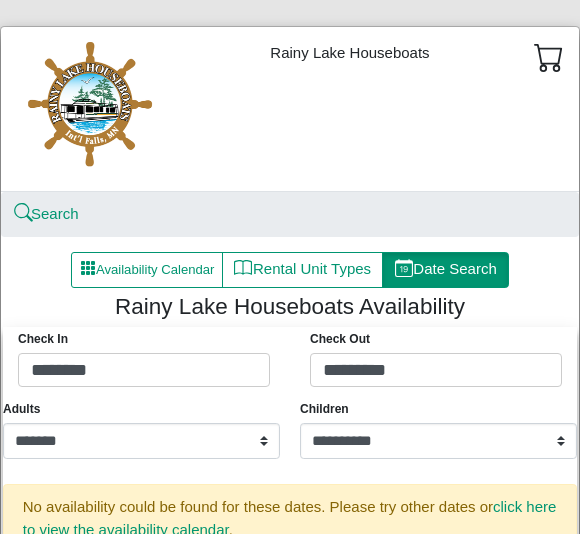scroll, scrollTop: 124, scrollLeft: 0, axis: vertical 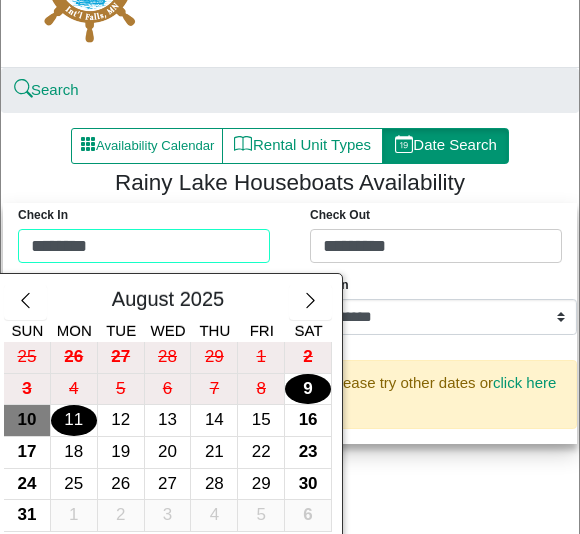 click on "Check in ******** Check Out ********* August 2025 Sun Mon Tue Wed Thu Fri Sat 25 26 27 28 29 1 2 3 4 5 6 7 8 9 10 11 12 13 14 15 16 17 18 19 20 21 22 23 24 25 26 27 28 29 30 31 1 2 3 4 5 6 September 2025 Sun Mon Tue Wed Thu Fri Sat 29 1 2 3 4 5 6 7 8 9 10 11 12 13 14 15 16 17 18 19 20 21 22 23 24 25 26 27 28 29 30 1 2 3 4 5 6 7 8 9 10 11 October 2025 Sun Mon Tue Wed Thu Fri Sat 26 27 28 1 2 3 4 5 6 7 8 9 10 11 12 13 14 15 16 17 18 19 20 21 22 23 24 25 26 27 28 29 30 31 1 2 3 4 5 6 7 8 2 nights close" at bounding box center (290, 238) 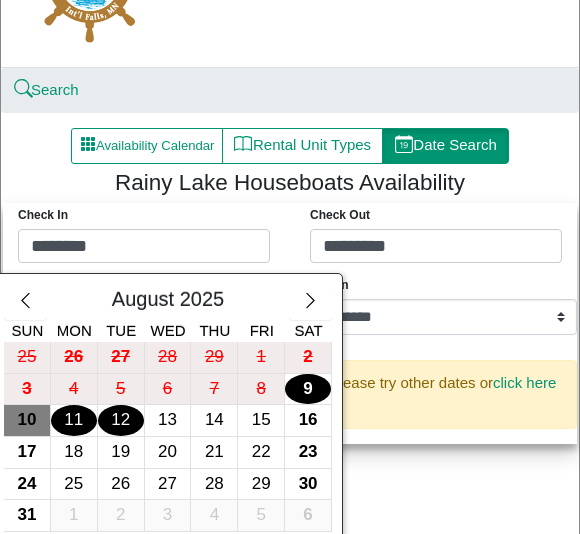 click on "12" at bounding box center [121, 420] 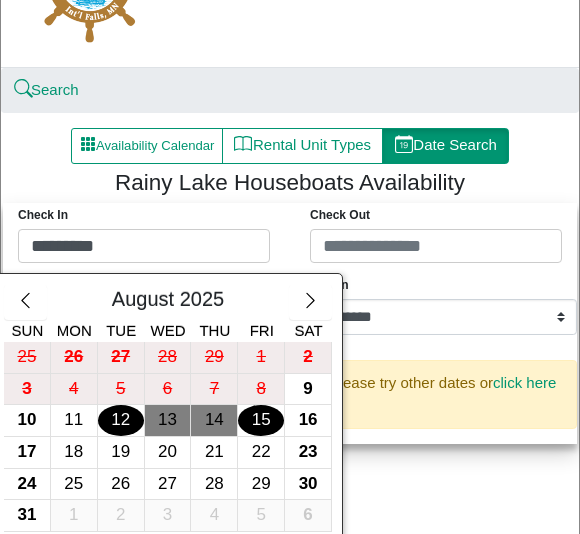 click on "15" at bounding box center (261, 420) 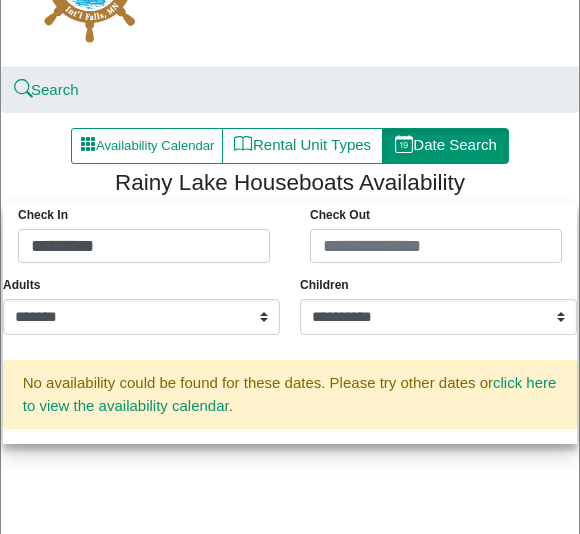 type on "*********" 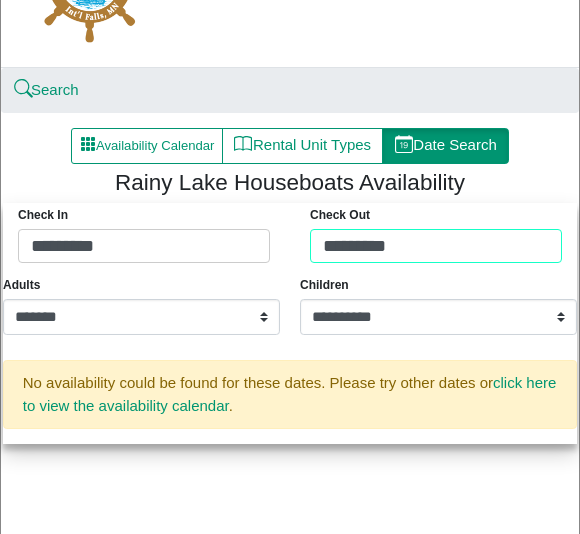 click on "Check in ********* Check Out *********" at bounding box center (290, 238) 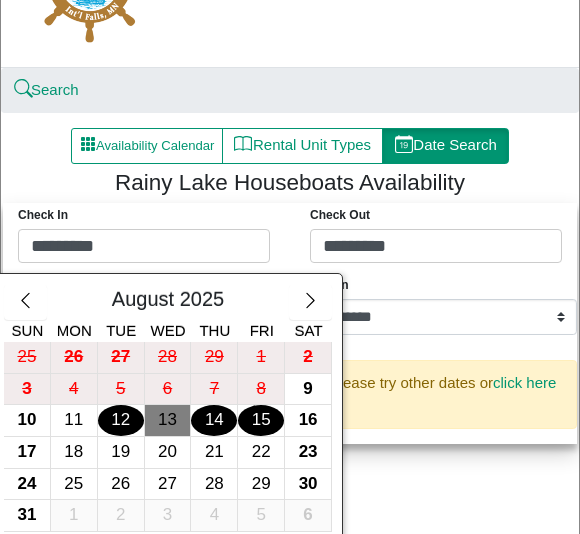 click on "14" at bounding box center (214, 420) 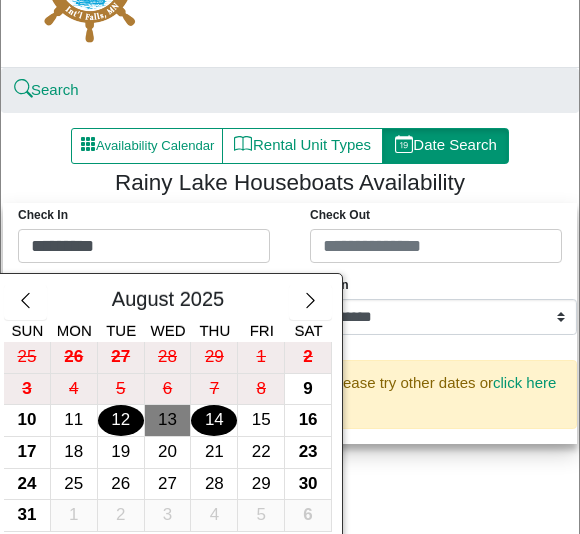 click on "12" at bounding box center [121, 420] 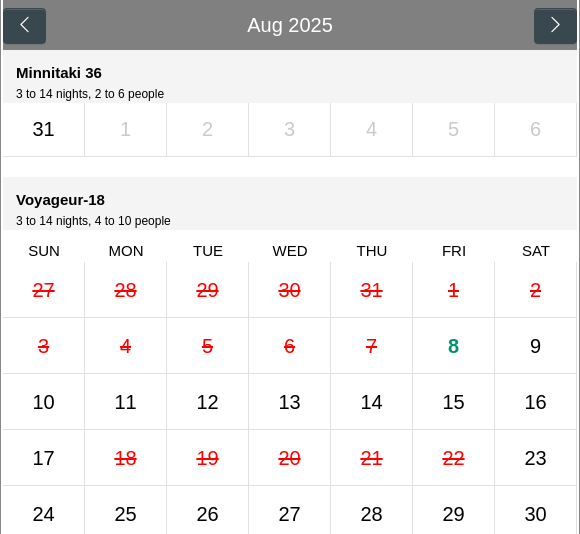 scroll, scrollTop: 2416, scrollLeft: 0, axis: vertical 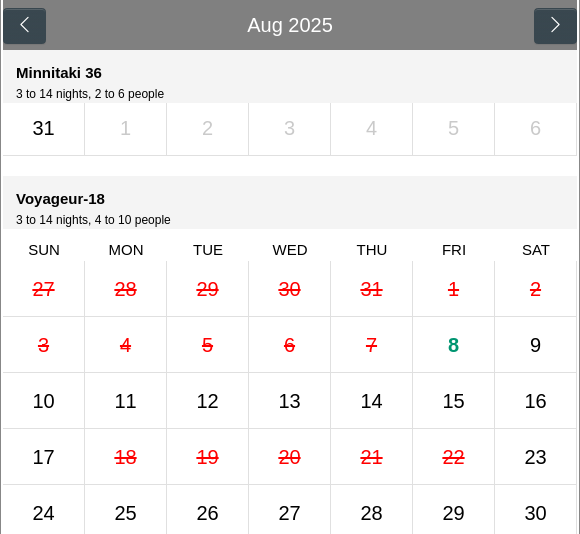 click on "12" at bounding box center [207, 401] 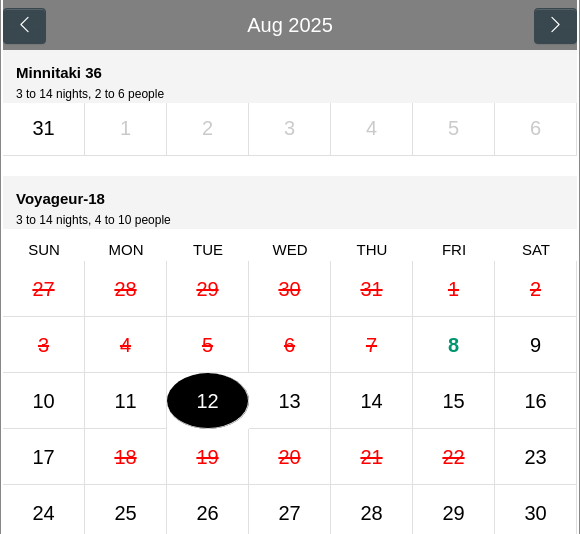 click on "14" at bounding box center (371, 401) 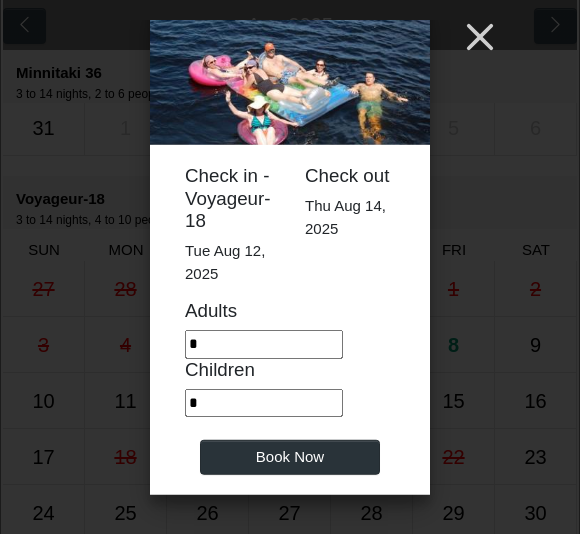 click on "Book Now" at bounding box center [290, 457] 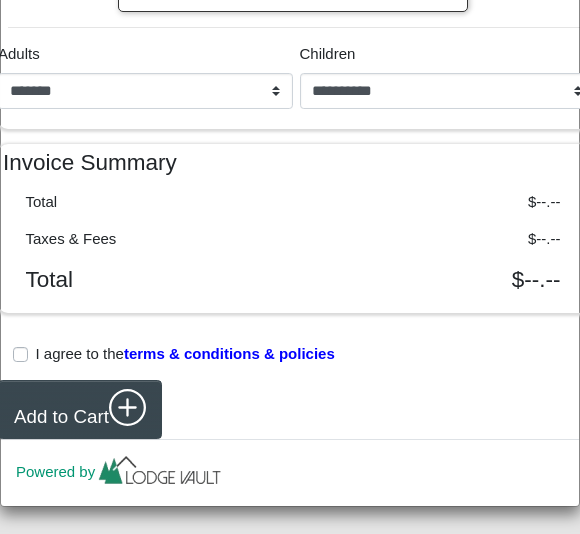 scroll, scrollTop: 1018, scrollLeft: 0, axis: vertical 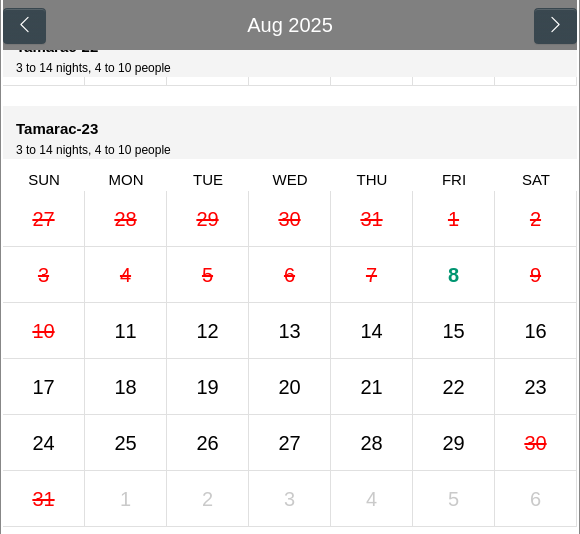 click on "12" at bounding box center (207, 330) 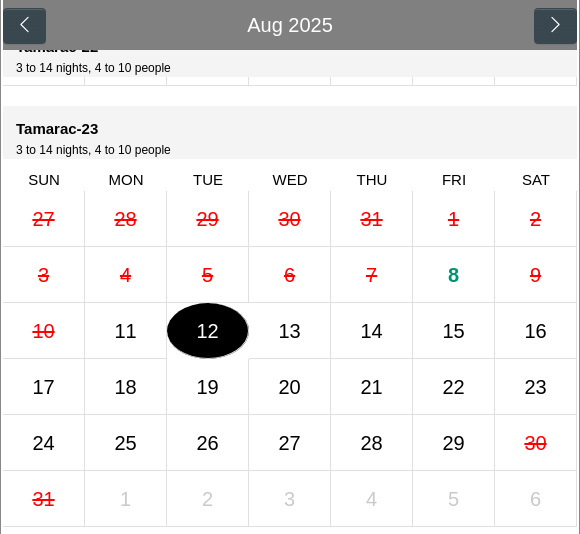 click on "14" at bounding box center (371, 331) 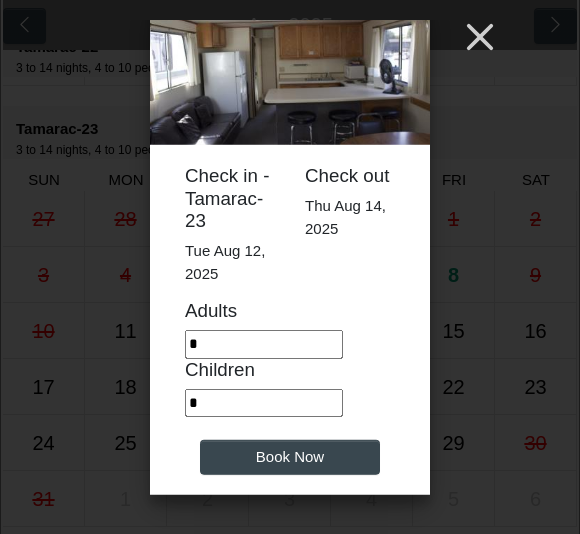 click on "Book Now" at bounding box center (290, 457) 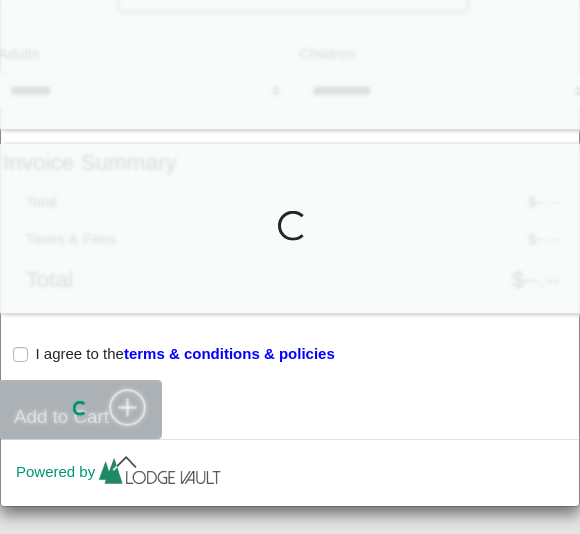 scroll, scrollTop: 1018, scrollLeft: 0, axis: vertical 